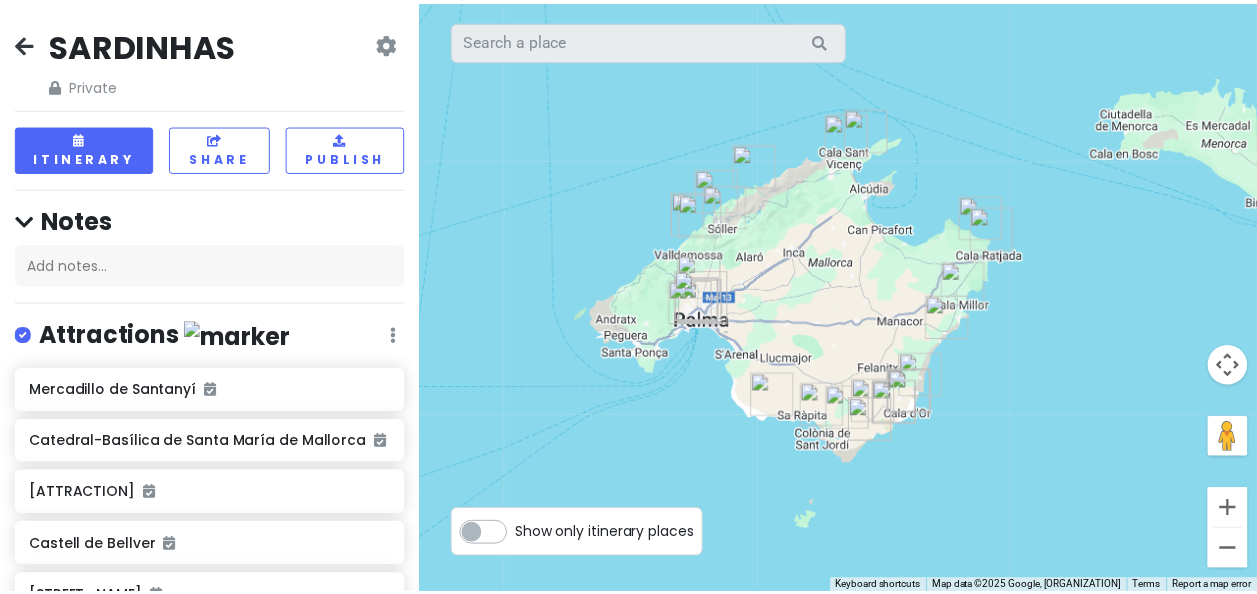 scroll, scrollTop: 0, scrollLeft: 0, axis: both 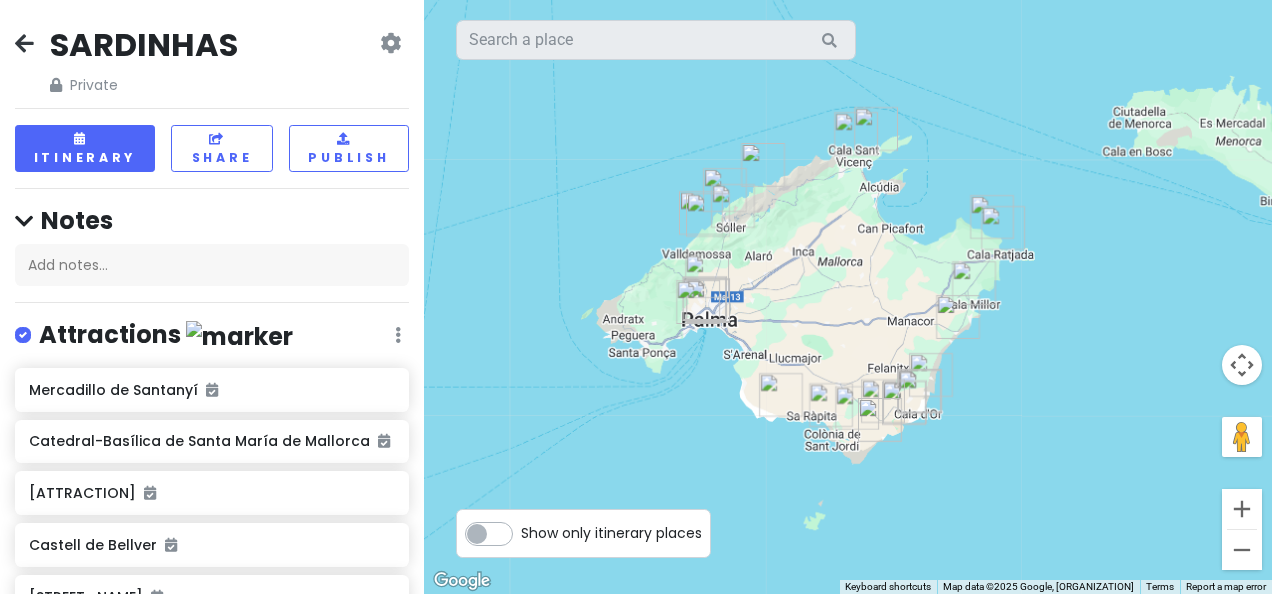 click at bounding box center [24, 43] 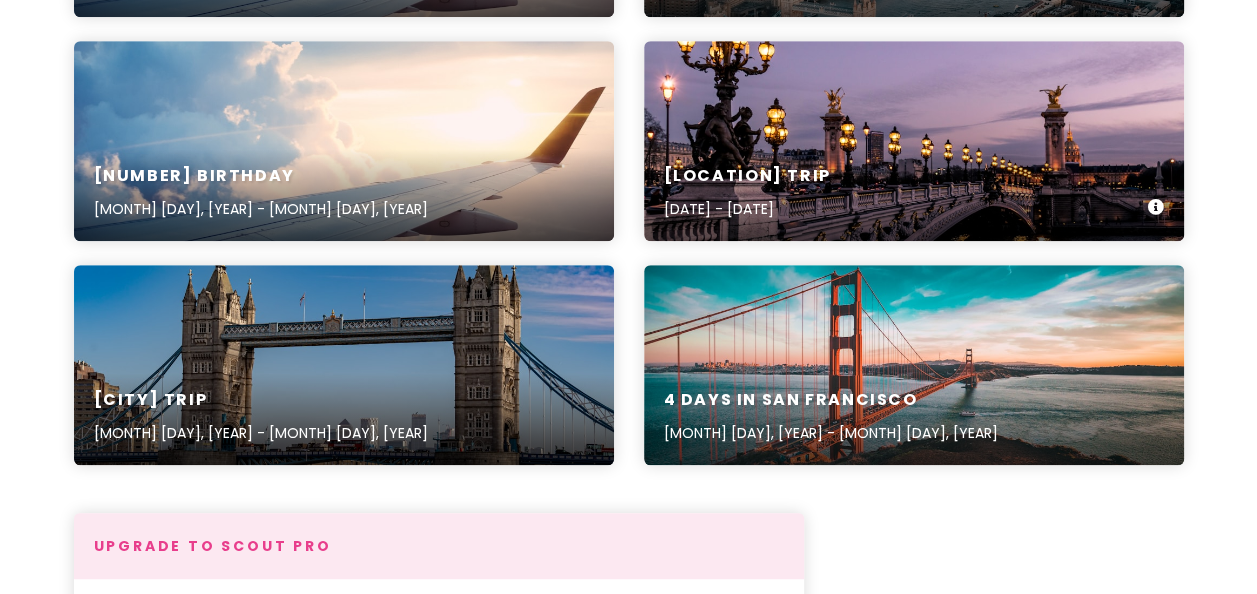scroll, scrollTop: 400, scrollLeft: 0, axis: vertical 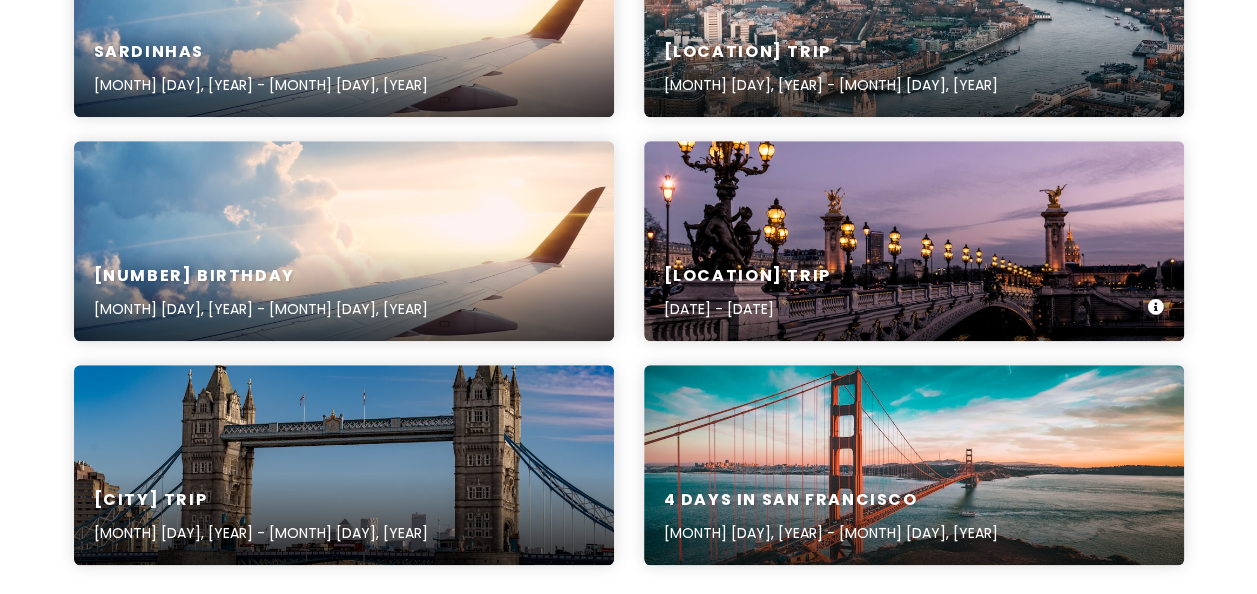 click on "[LOCATION] Trip [DATE] - [DATE]" at bounding box center (914, 293) 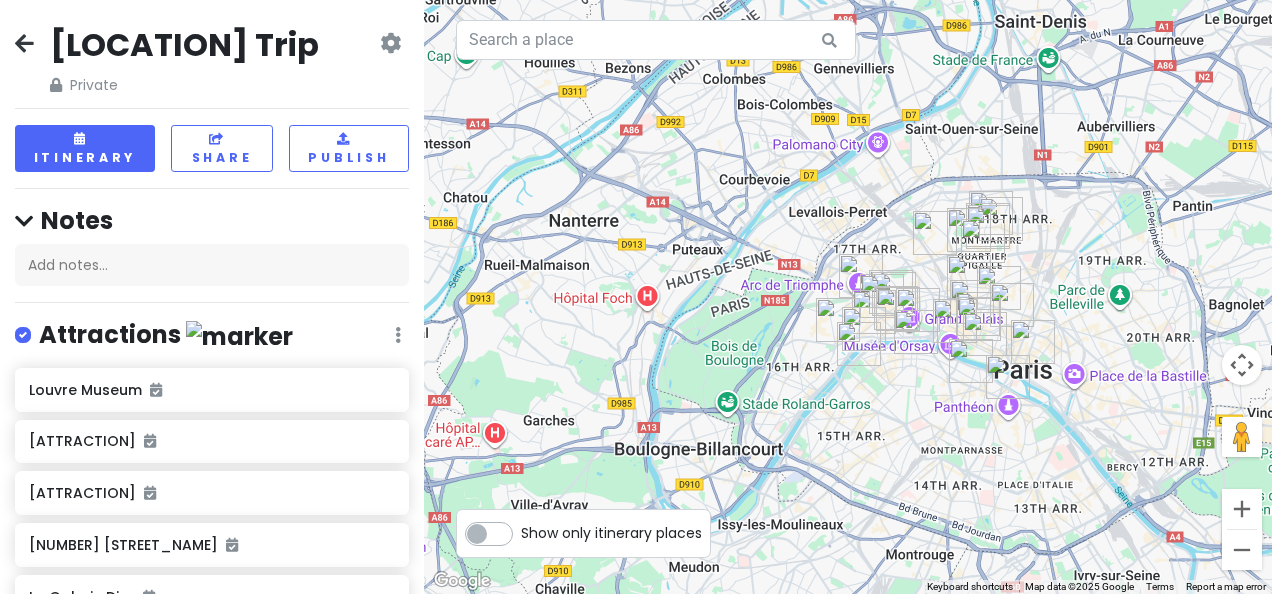 click at bounding box center [983, 241] 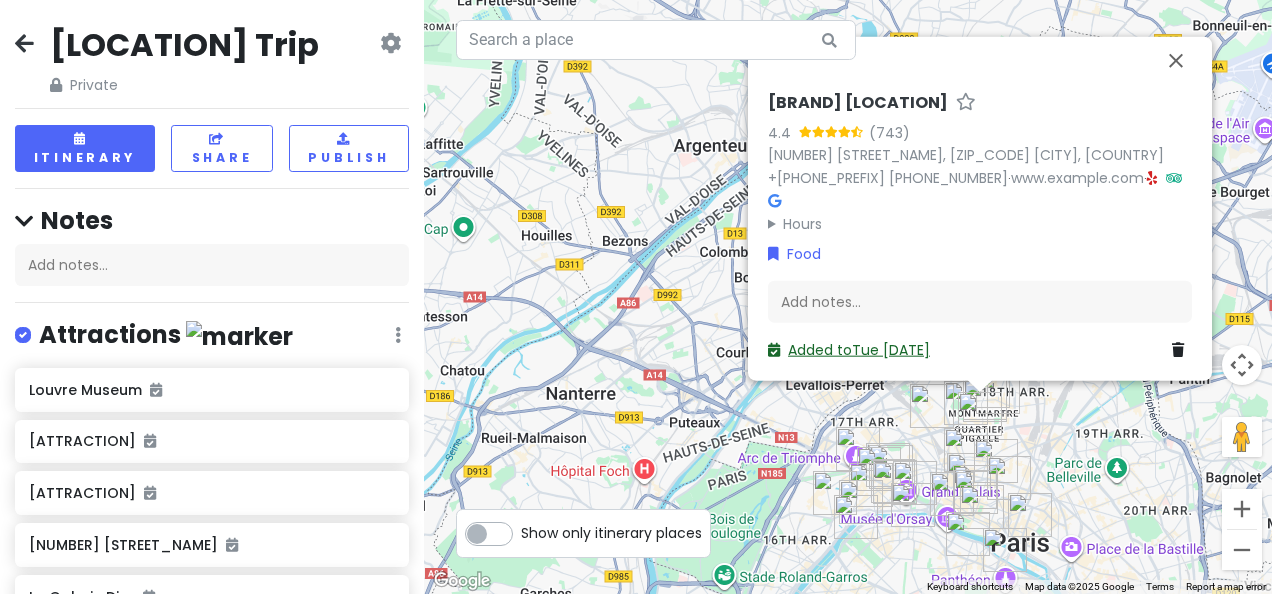 click on "Added to Tue [DATE]" at bounding box center [849, 350] 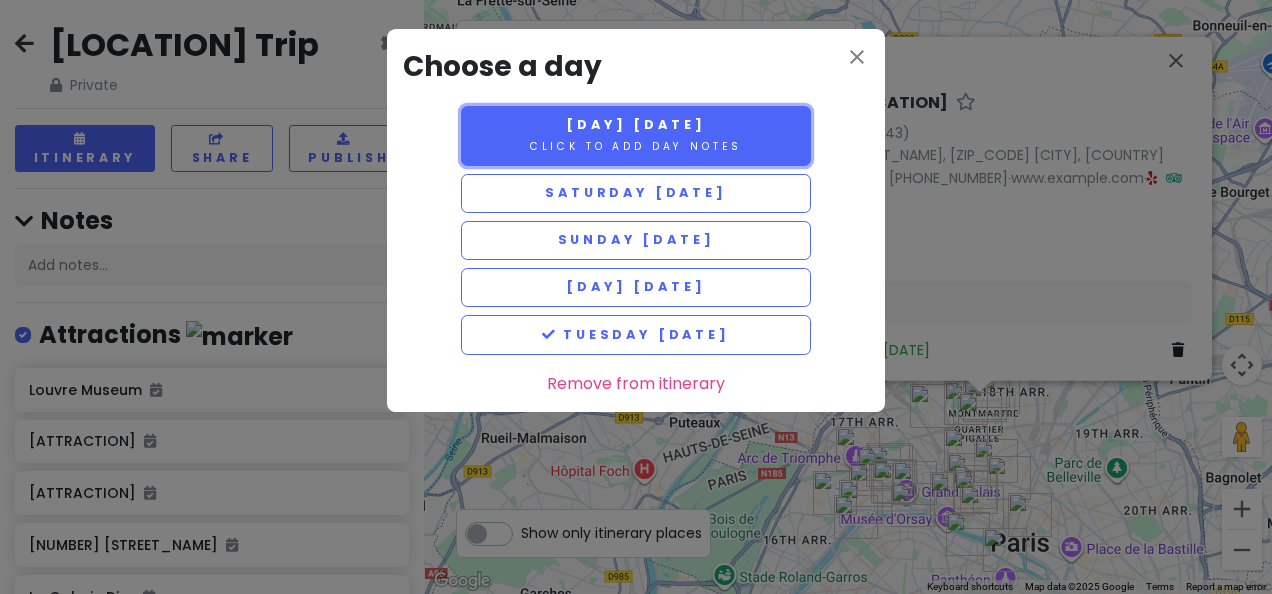 click on "[DAY] [DATE]" at bounding box center (635, 124) 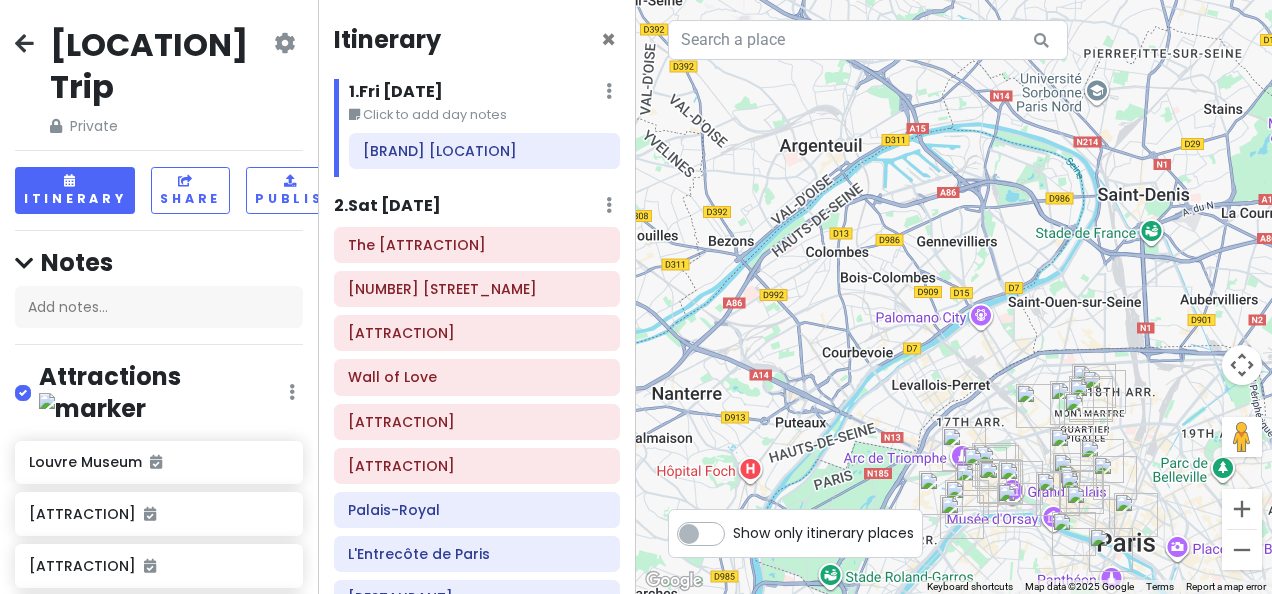 click on "[DAY] [DATE]" at bounding box center [396, 92] 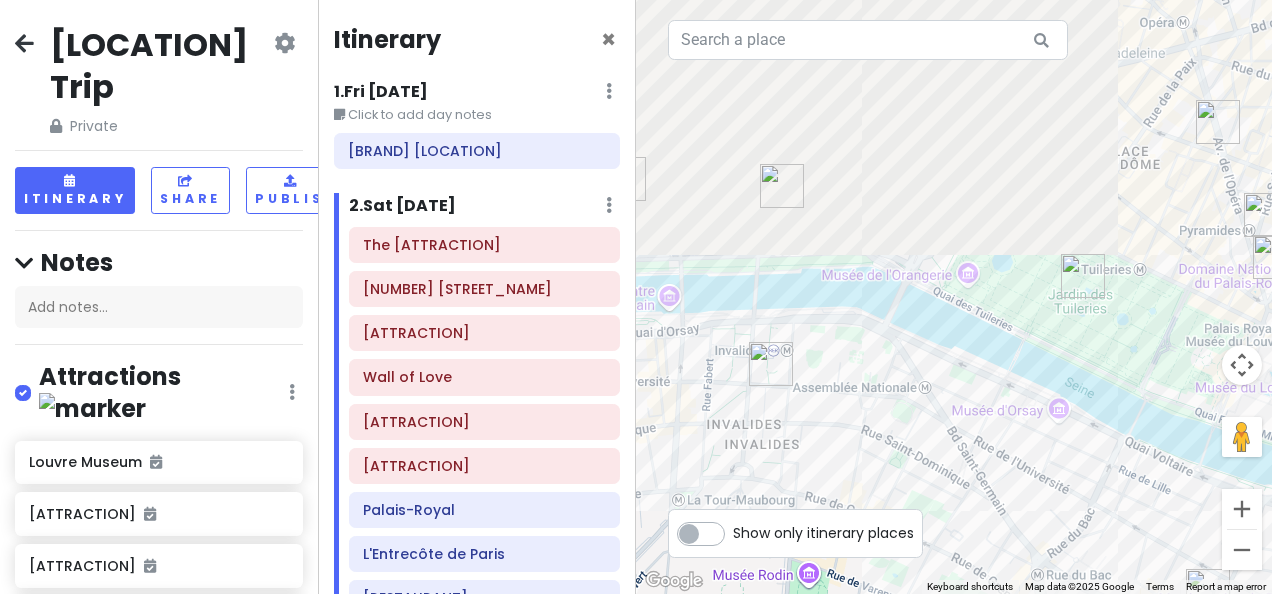 drag, startPoint x: 1036, startPoint y: 242, endPoint x: 888, endPoint y: 544, distance: 336.31534 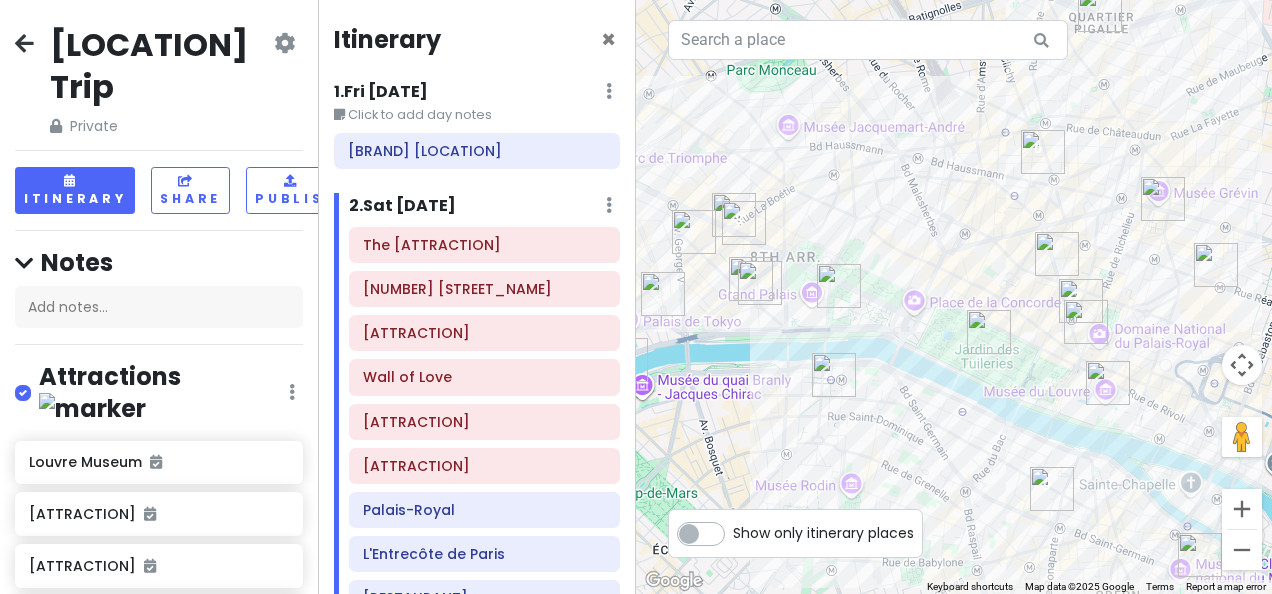 click on "[LOCATION] Trip Private Change Dates Make a Copy Delete Trip Go Pro ⚡️ Give Feedback 💡 Support Scout ☕️ Itinerary Share Publish Notes Add notes... Attractions   Edit Reorder Delete List [ATTRACTION] [ATTRACTION] [ATTRACTION] [ADDRESS] [ATTRACTION] [BRAND] [ADDRESS] [ATTRACTION] [ATTRACTION] [ATTRACTION] [ATTRACTION] [ATTRACTION] [ATTRACTION] [BRAND] [ADDRESS] [ATTRACTION] [ATTRACTION] Food   Edit Reorder Delete List [BRAND] [BRAND] [RESTAURANT] [RESTAURANT] [RESTAURANT] [RESTAURANT] [RESTAURANT] [BRAND] - [BRAND] [RESTAURANT] [RESTAURANT] [RESTAURANT] Accommodations   Edit Reorder Delete List Find hotels on Booking.com + Add a section" at bounding box center [159, 297] 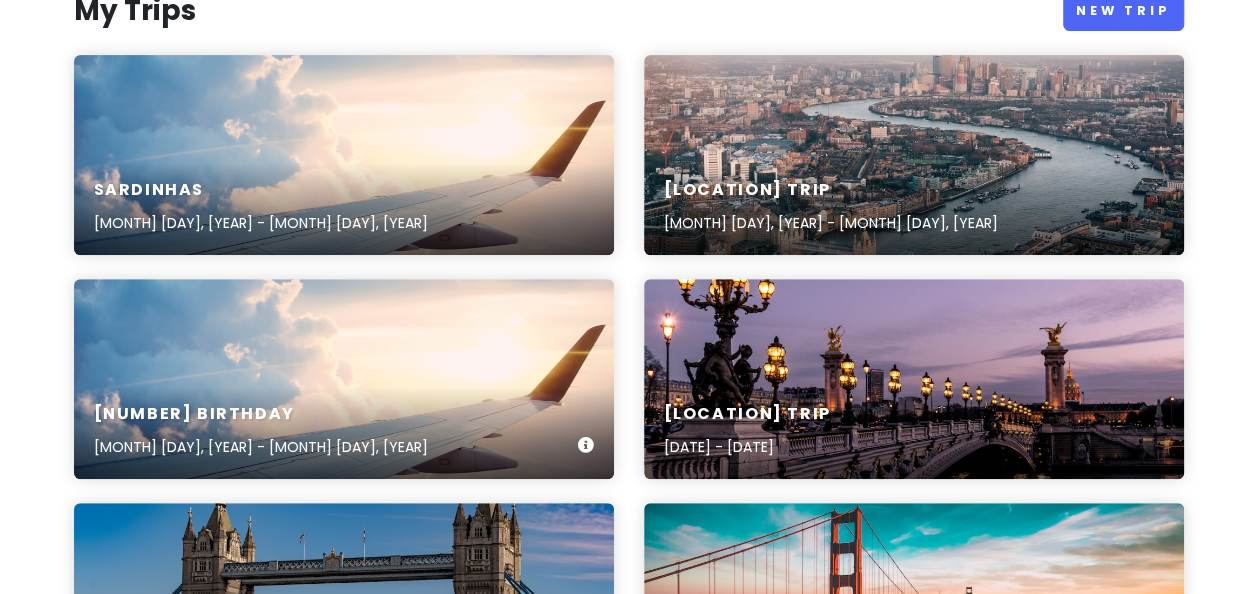 scroll, scrollTop: 300, scrollLeft: 0, axis: vertical 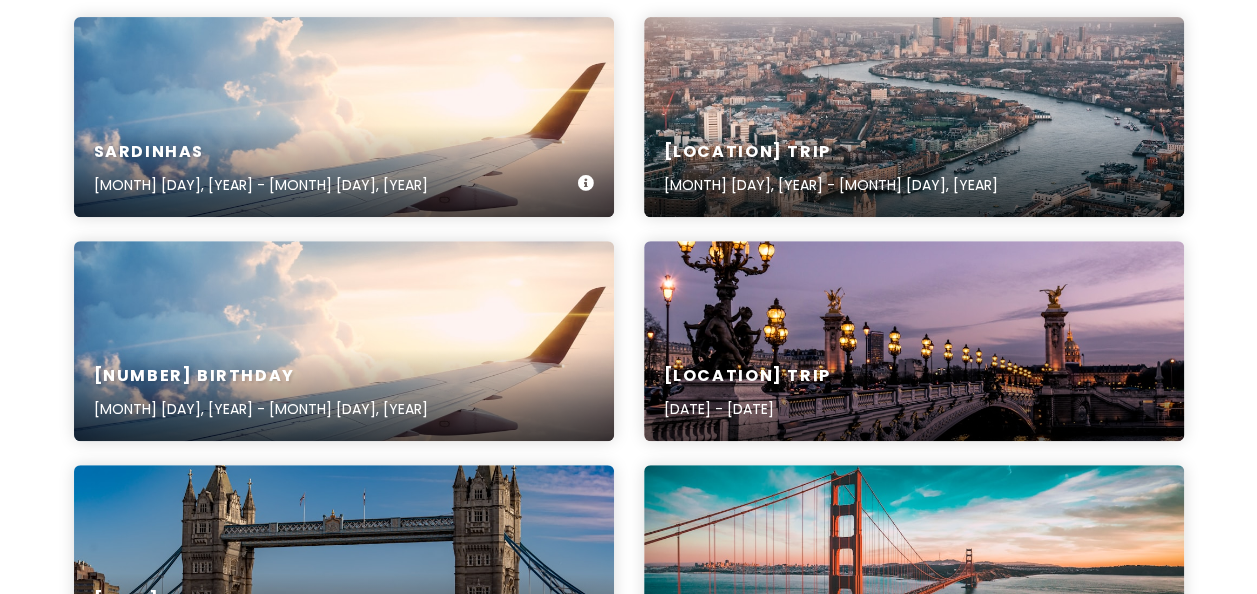 click on "[BRAND] [MONTH] [DAY], [YEAR] - [MONTH] [DAY], [YEAR]" at bounding box center (344, 117) 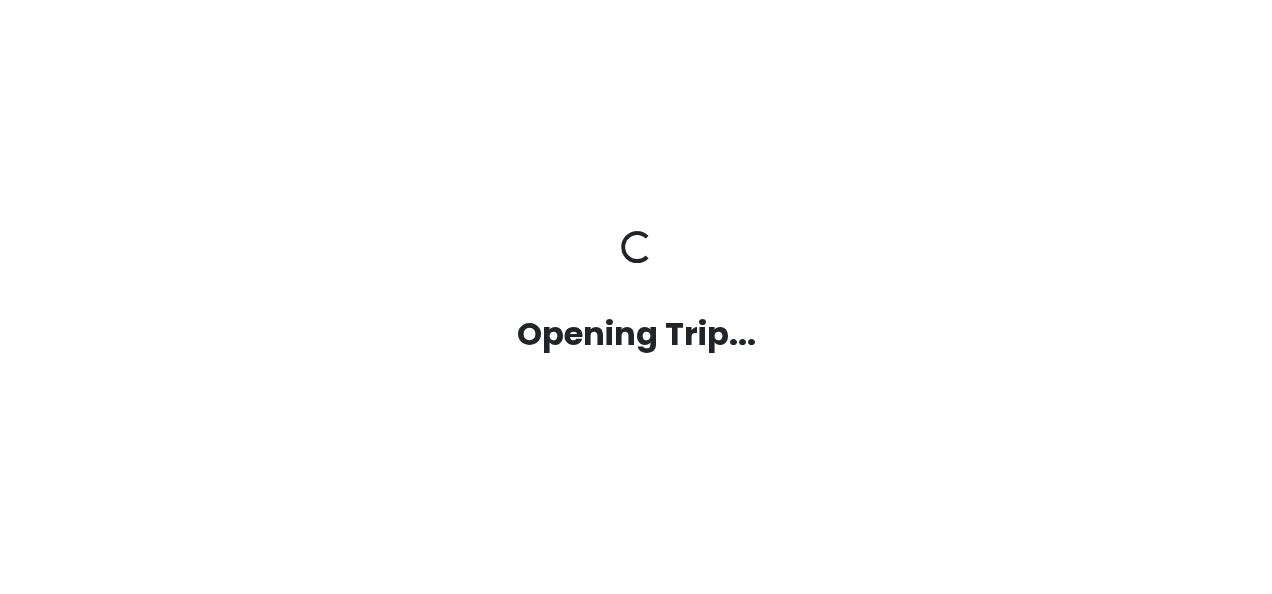 scroll, scrollTop: 0, scrollLeft: 0, axis: both 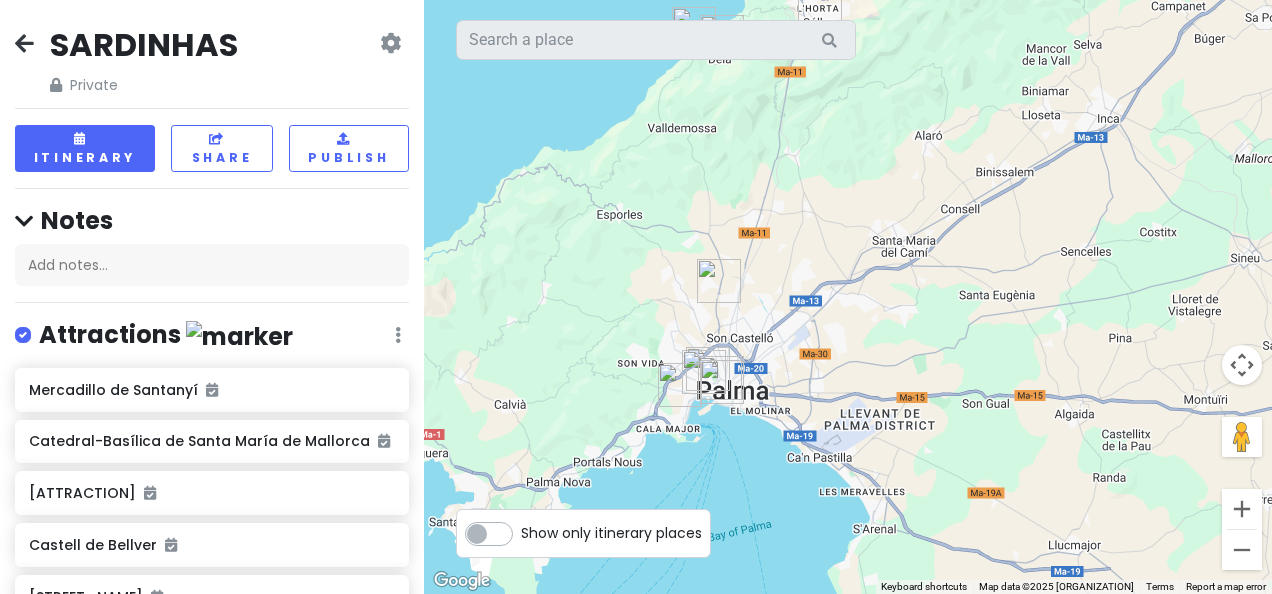 drag, startPoint x: 1050, startPoint y: 317, endPoint x: 912, endPoint y: 396, distance: 159.01257 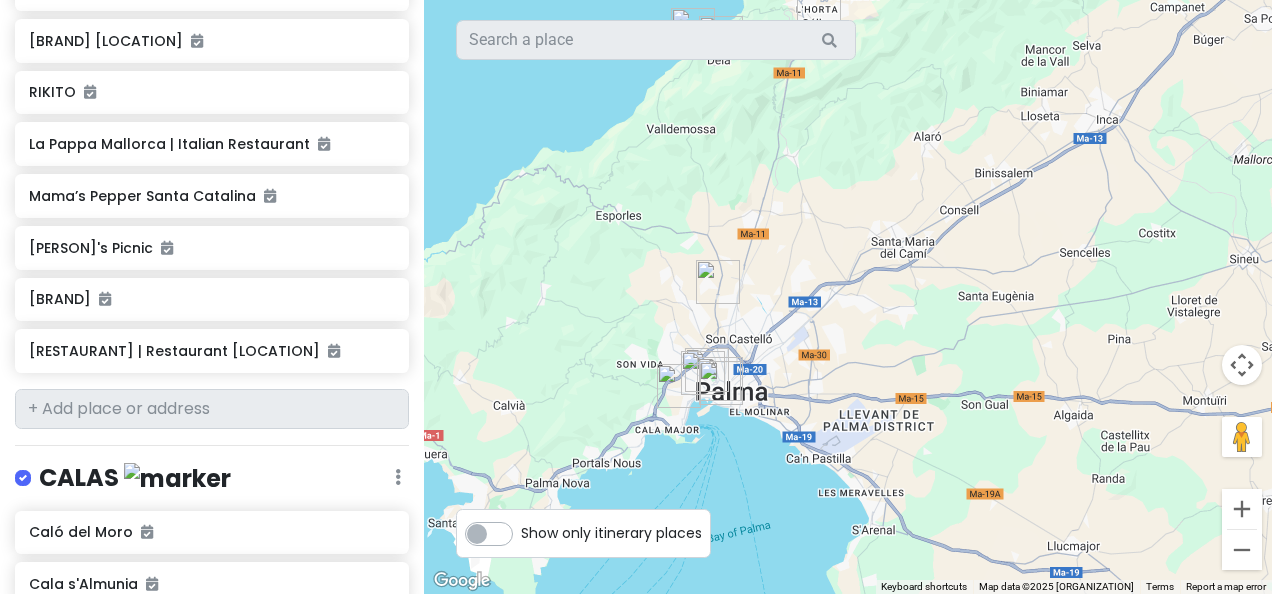 scroll, scrollTop: 1300, scrollLeft: 0, axis: vertical 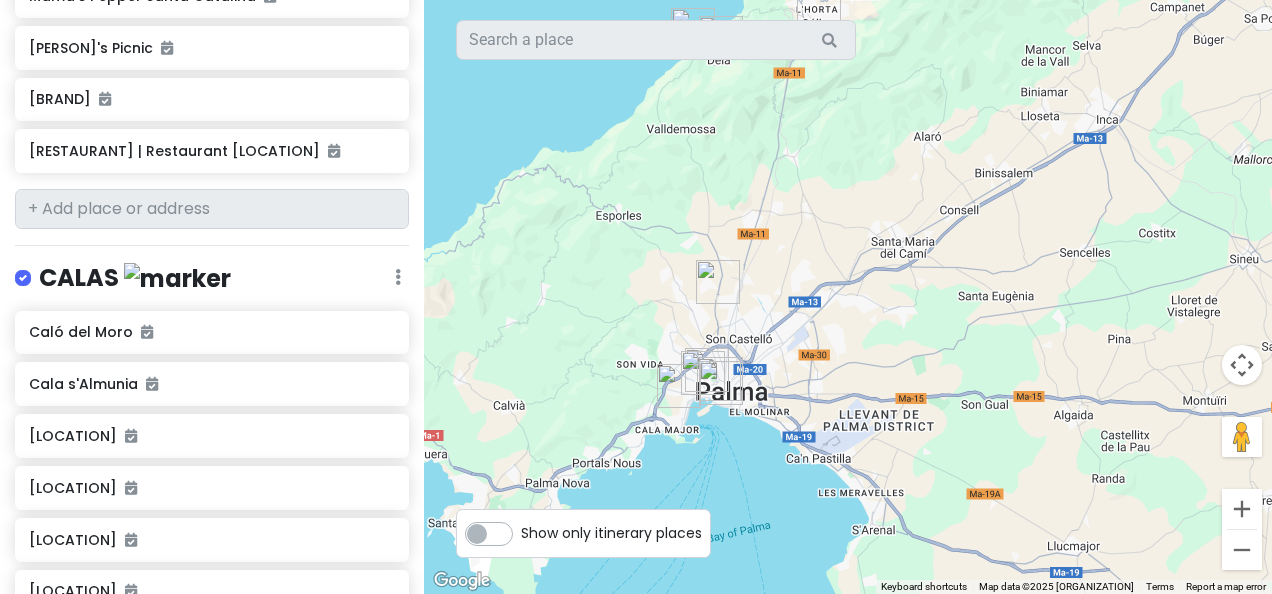 click on "Show only itinerary places" at bounding box center [611, 529] 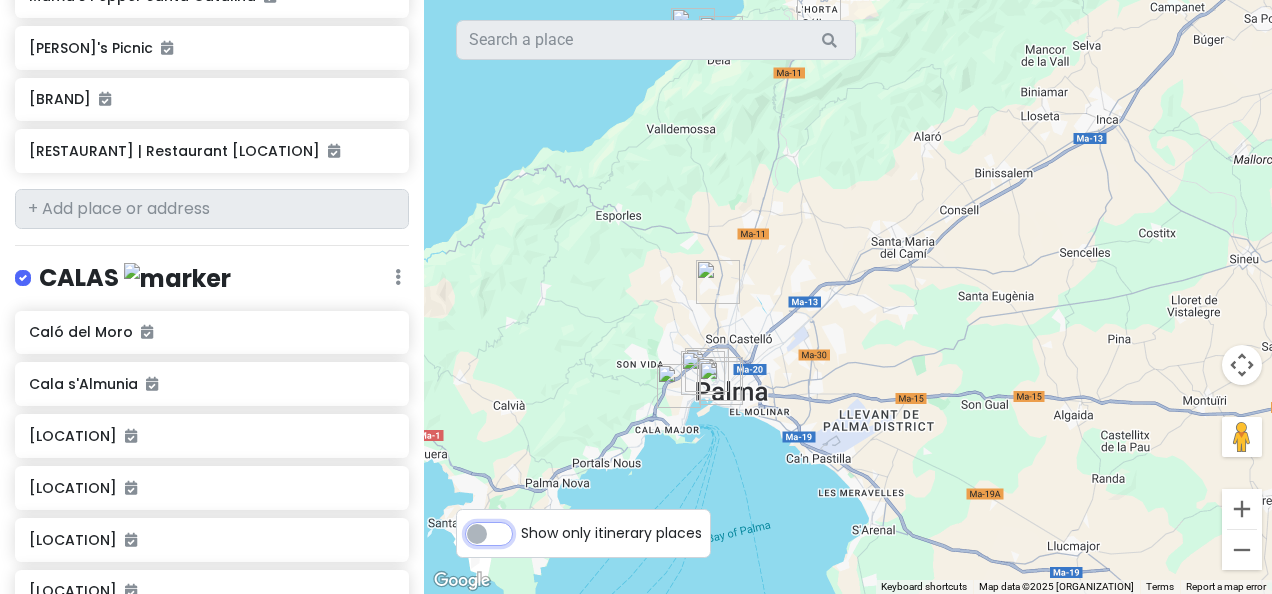 click on "Show only itinerary places" at bounding box center (527, 523) 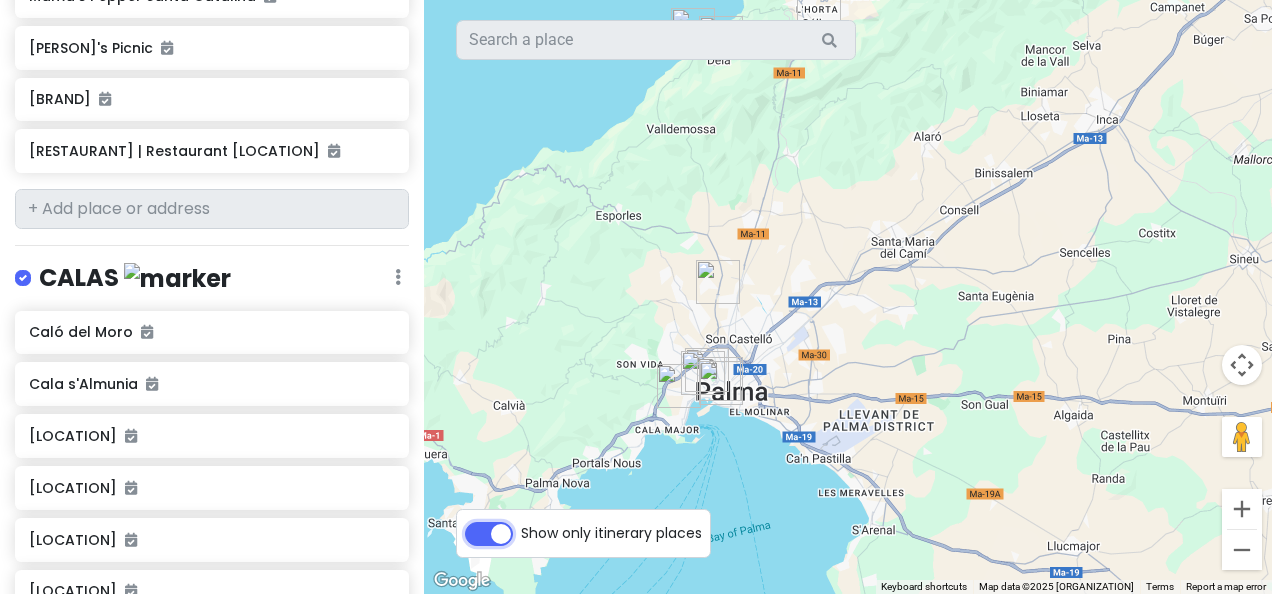 checkbox on "true" 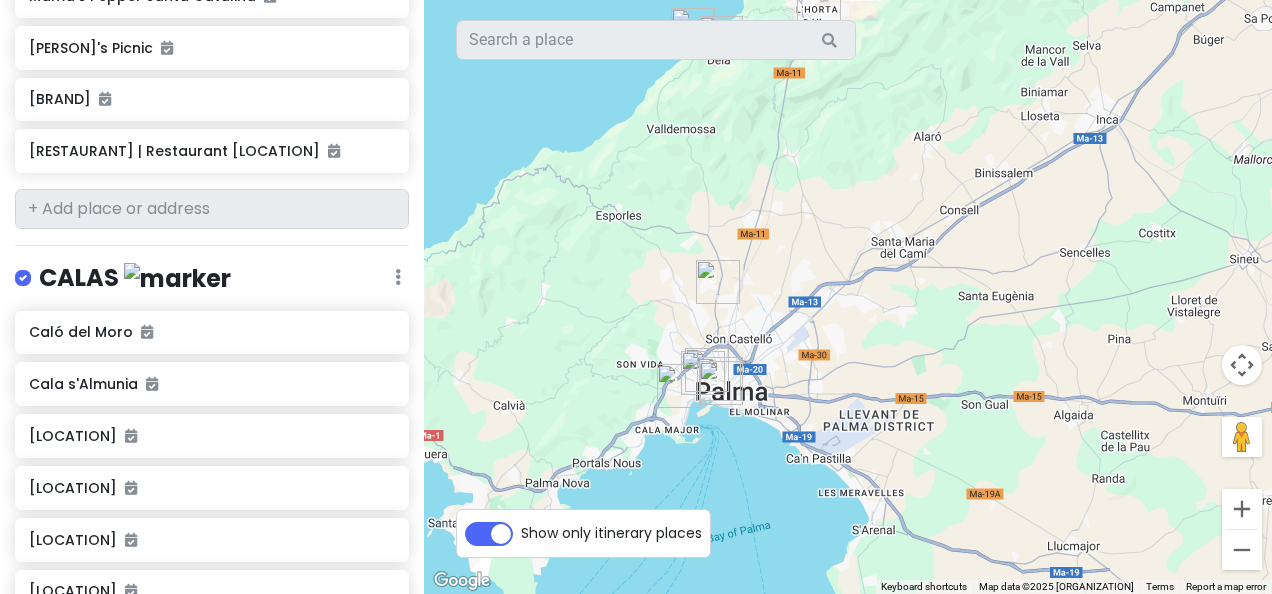 click at bounding box center (679, 386) 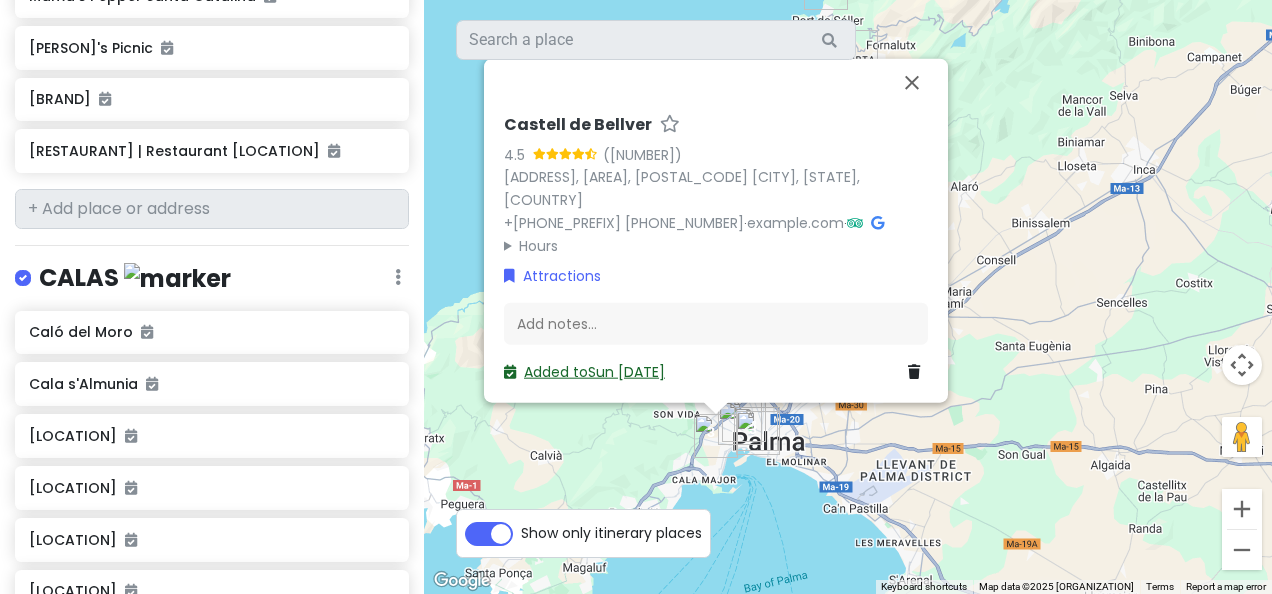 click on "Added to Sun [DATE]" at bounding box center [584, 372] 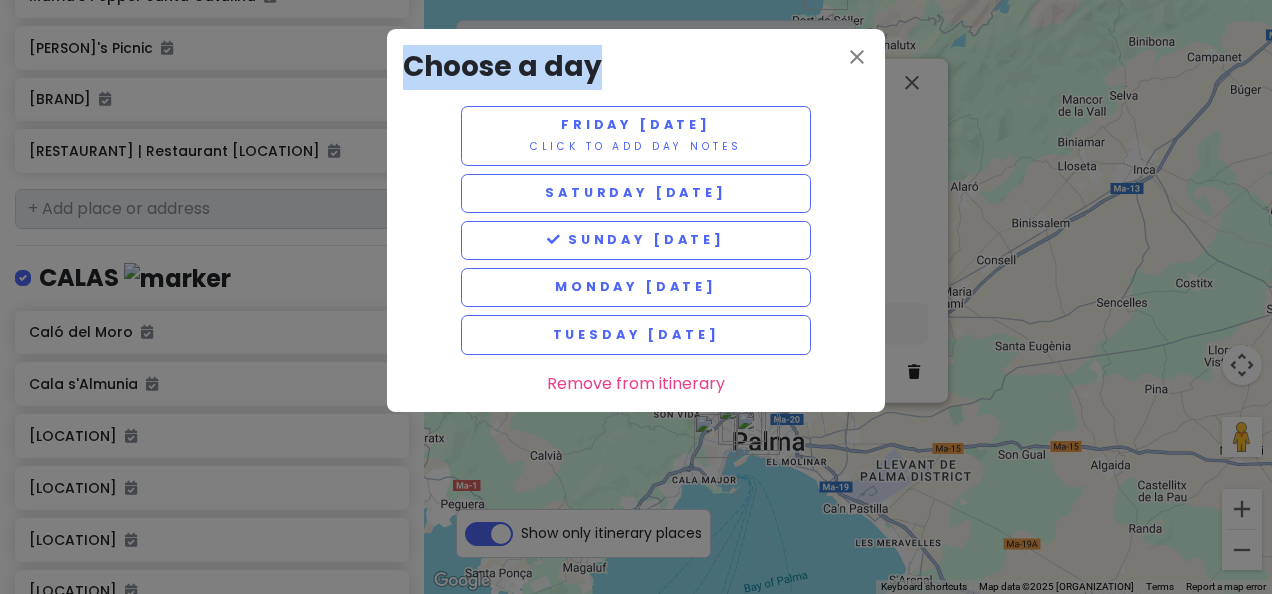 drag, startPoint x: 681, startPoint y: 46, endPoint x: 360, endPoint y: 86, distance: 323.4826 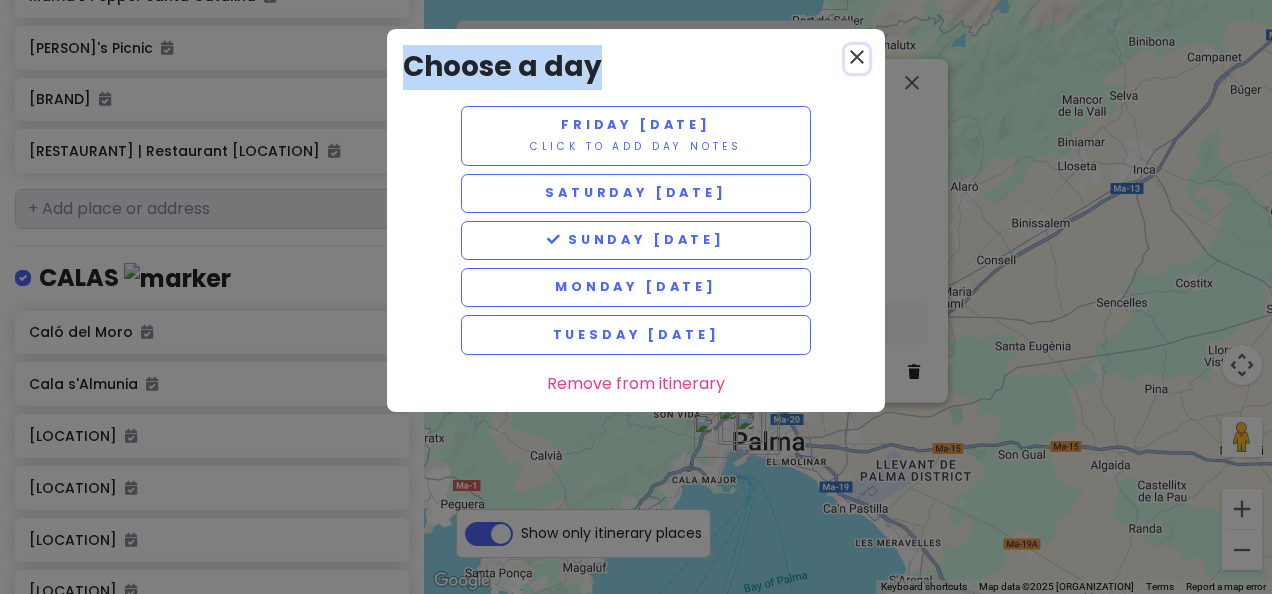 click on "close" at bounding box center [857, 57] 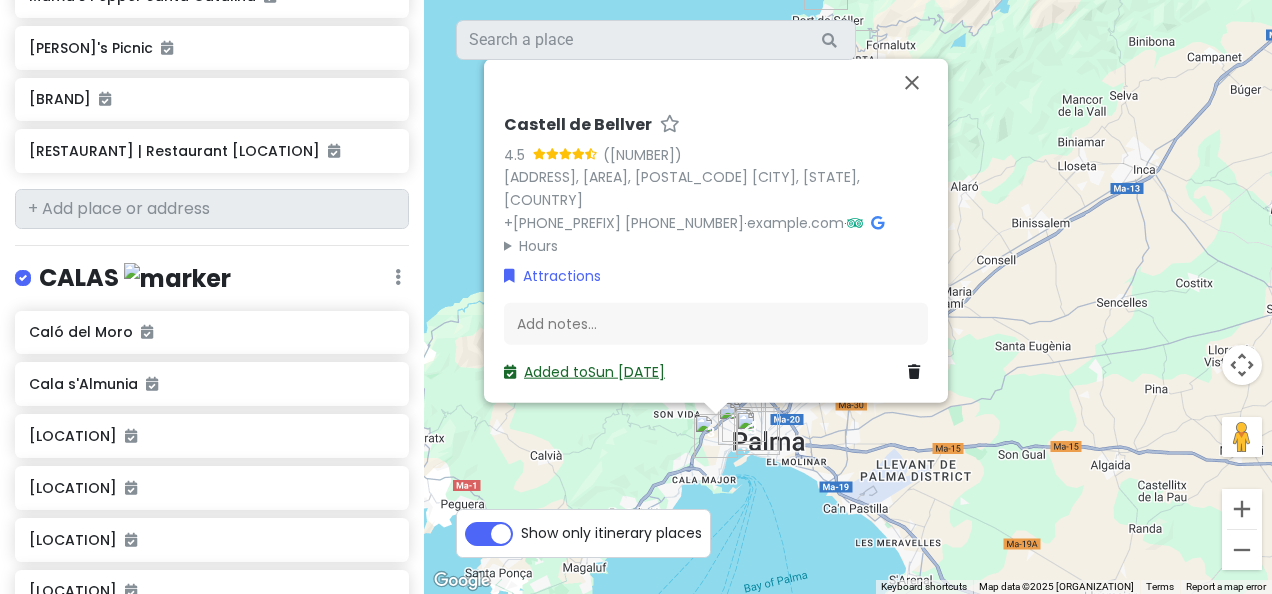click on "Added to Sun [DATE]" at bounding box center [584, 372] 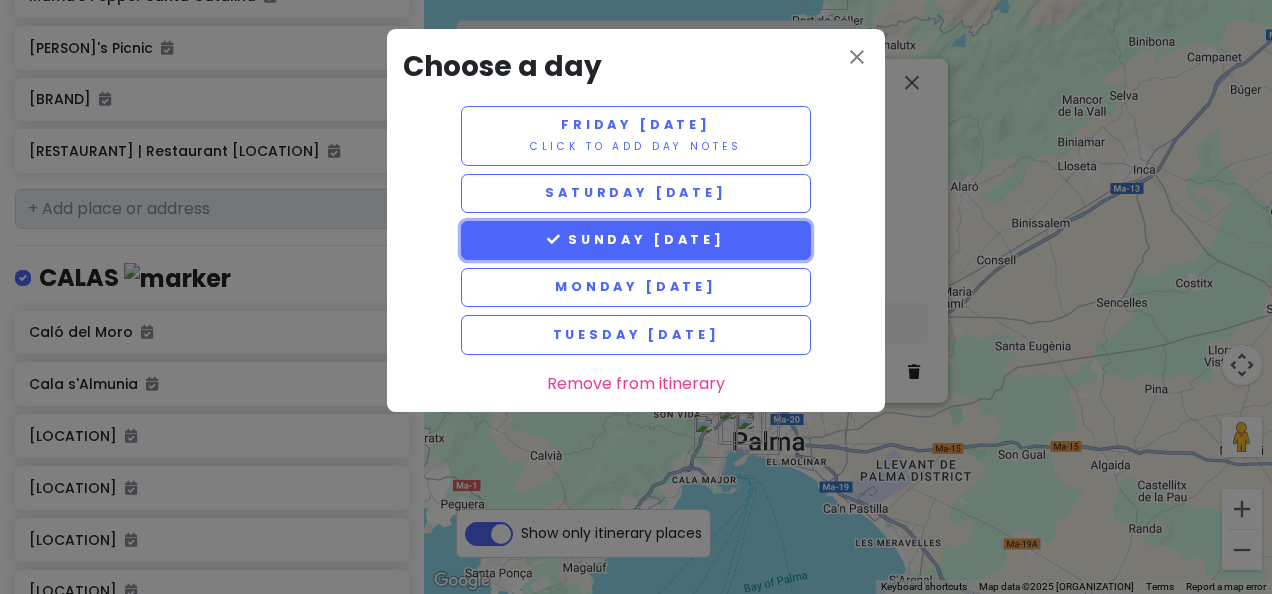 click on "Sunday [DATE]" at bounding box center [636, 124] 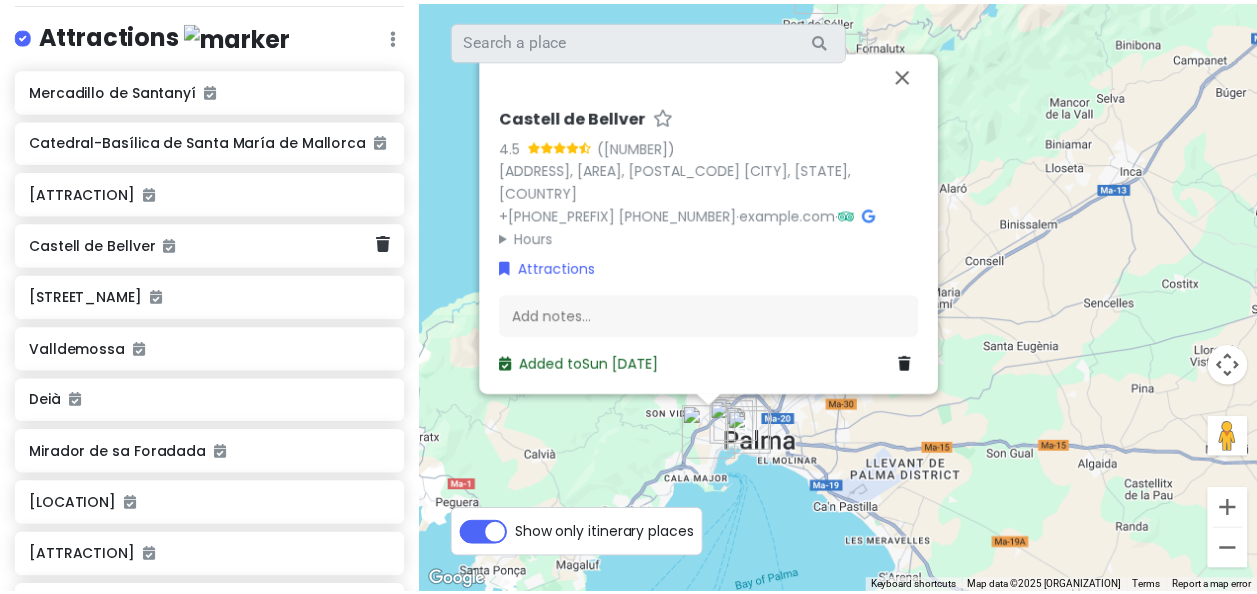 scroll, scrollTop: 0, scrollLeft: 0, axis: both 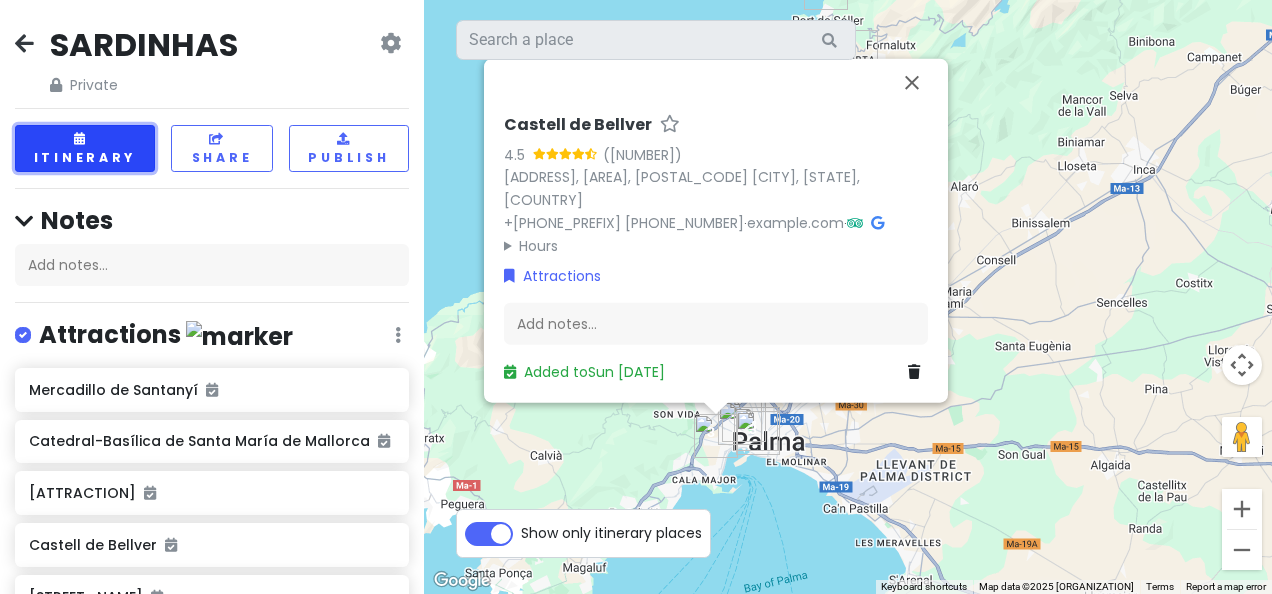 click on "Itinerary" at bounding box center (85, 148) 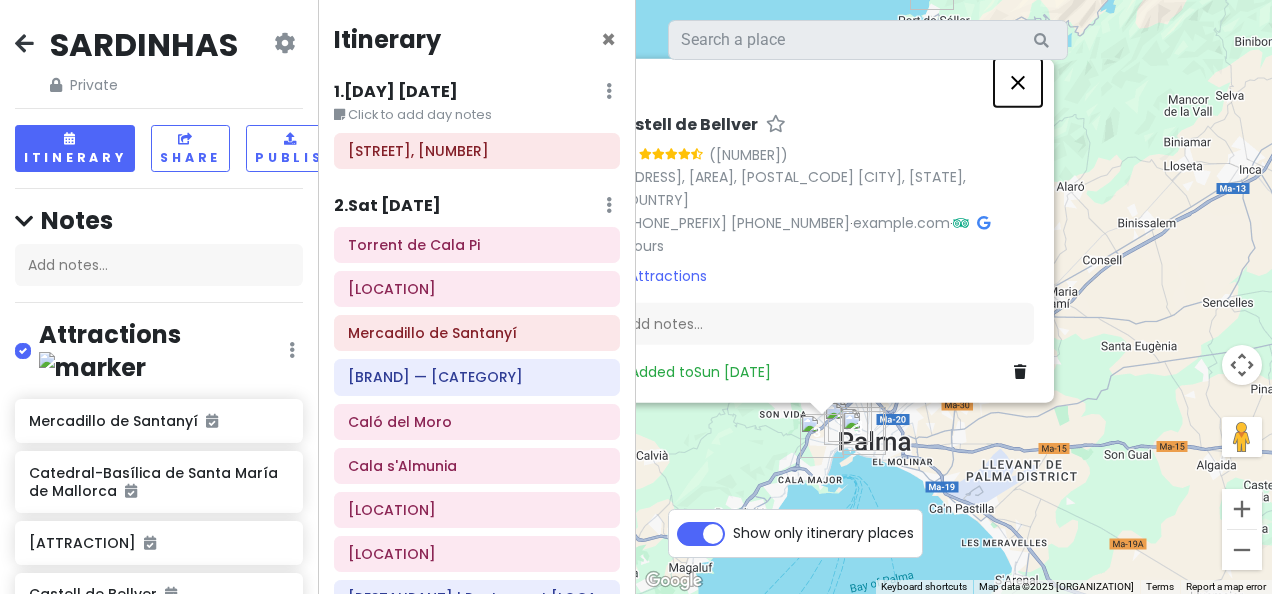 click at bounding box center (1018, 83) 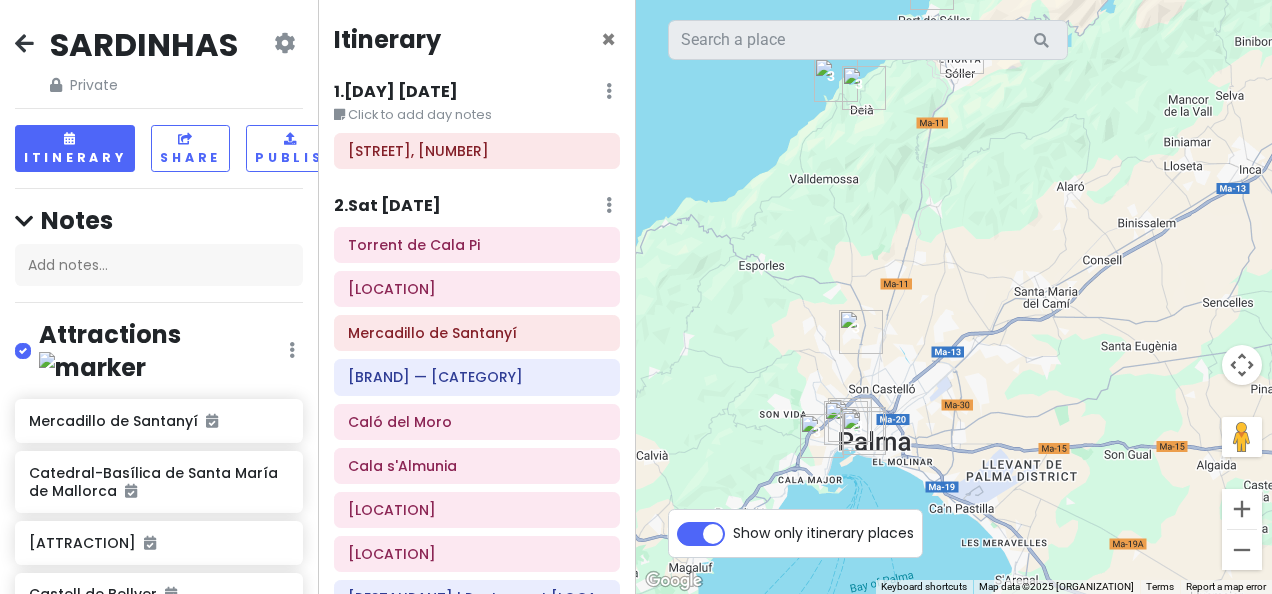 click on ". Sat [DATE]" at bounding box center (396, 92) 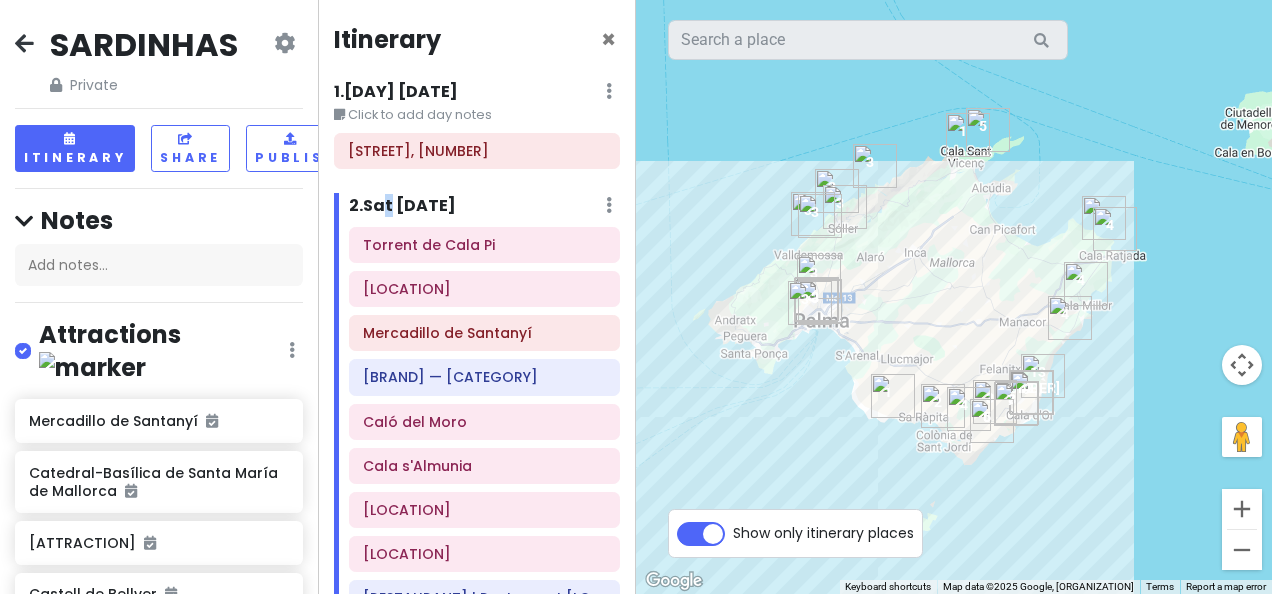 drag, startPoint x: 1171, startPoint y: 252, endPoint x: 1031, endPoint y: 257, distance: 140.08926 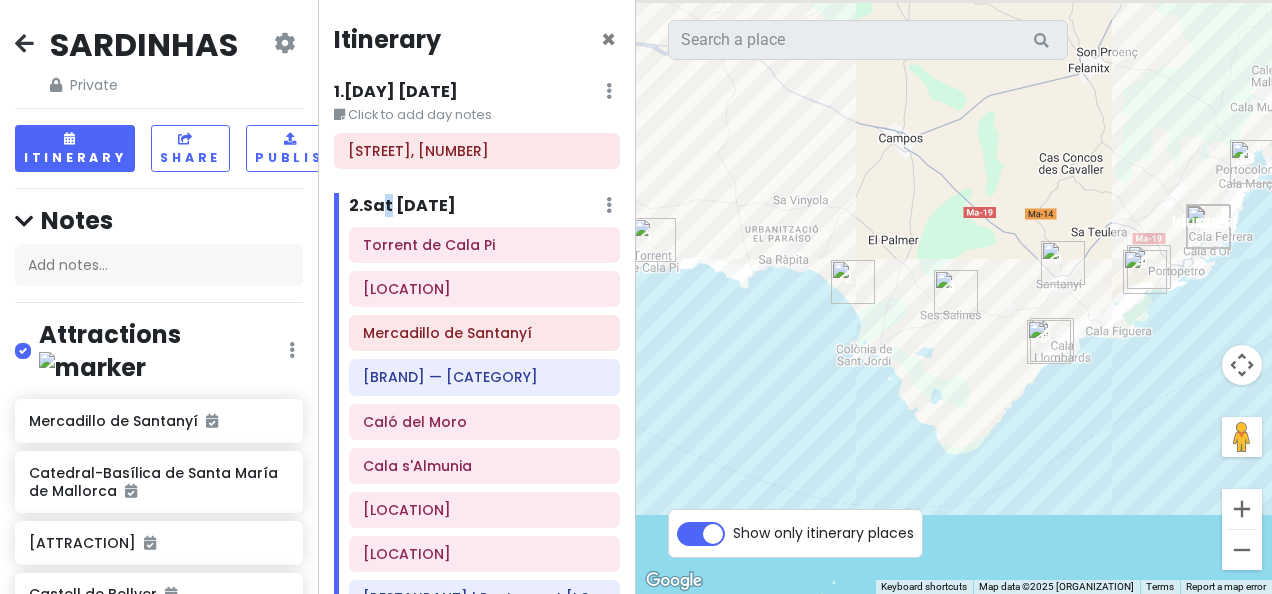 drag, startPoint x: 904, startPoint y: 424, endPoint x: 1078, endPoint y: 447, distance: 175.51353 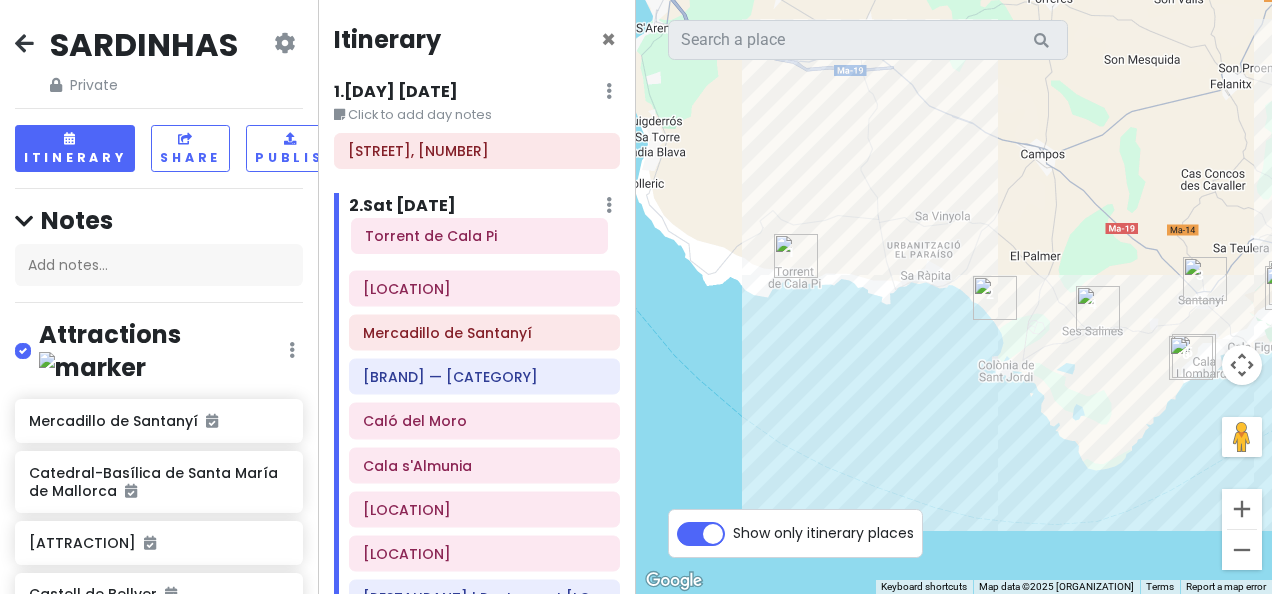 click on "[LOCATION] [LOCATION] [LOCATION] [RESTAURANT] [RESTAURANT] [LOCATION] [LOCATION] [LOCATION] [RESTAURANT] | [RESTAURANT] [RESTAURANT] [BRAND] [LOCATION]" at bounding box center (477, 155) 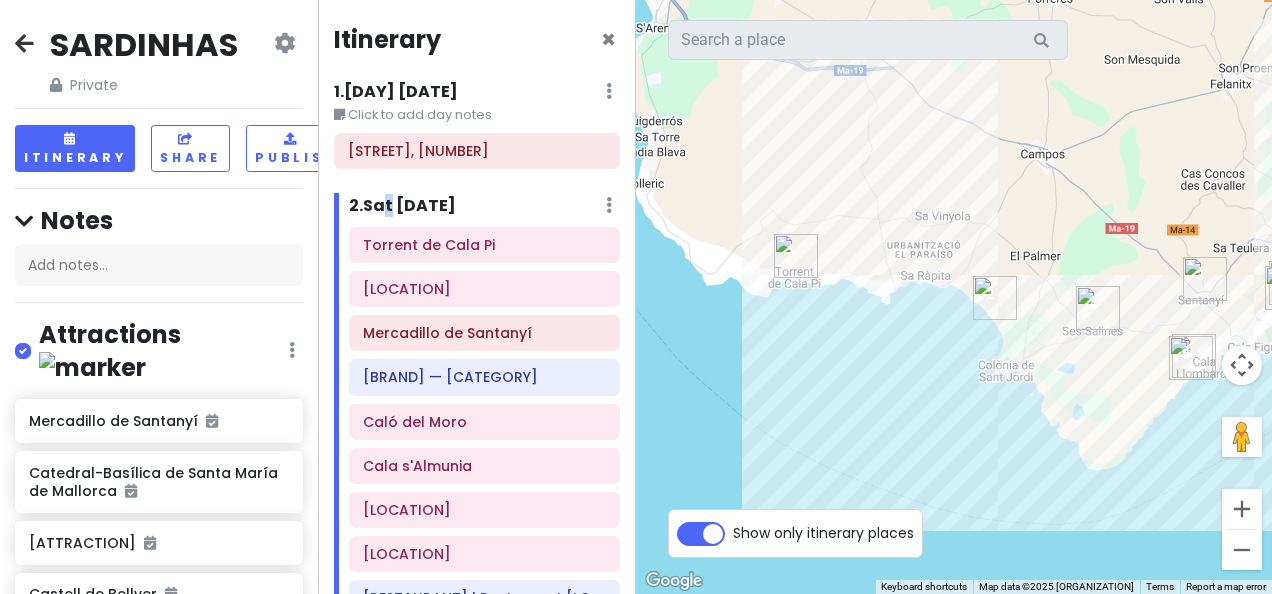 click at bounding box center (24, 43) 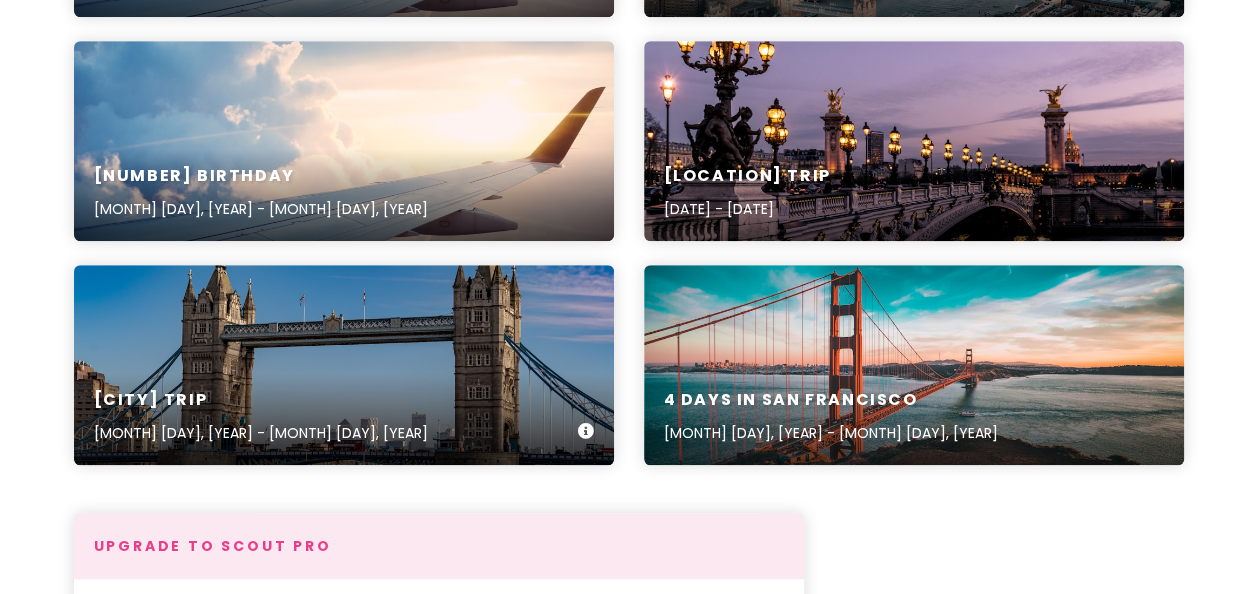 scroll, scrollTop: 400, scrollLeft: 0, axis: vertical 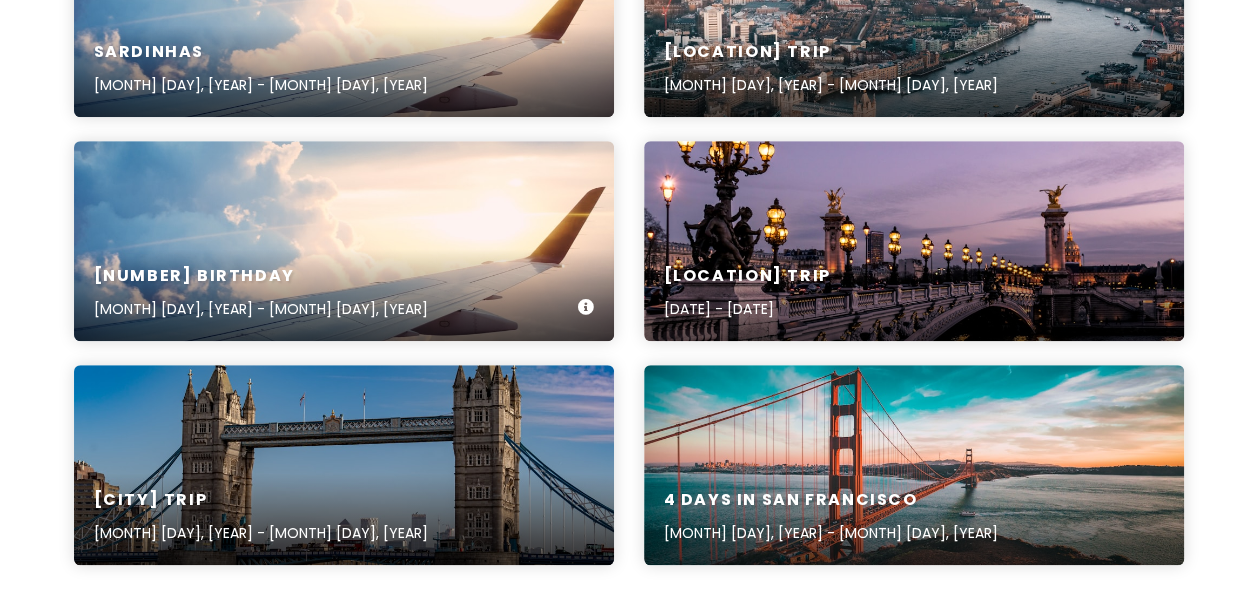 click on "[NUMBER] Birthday [DATE] - [DATE]" at bounding box center (344, 293) 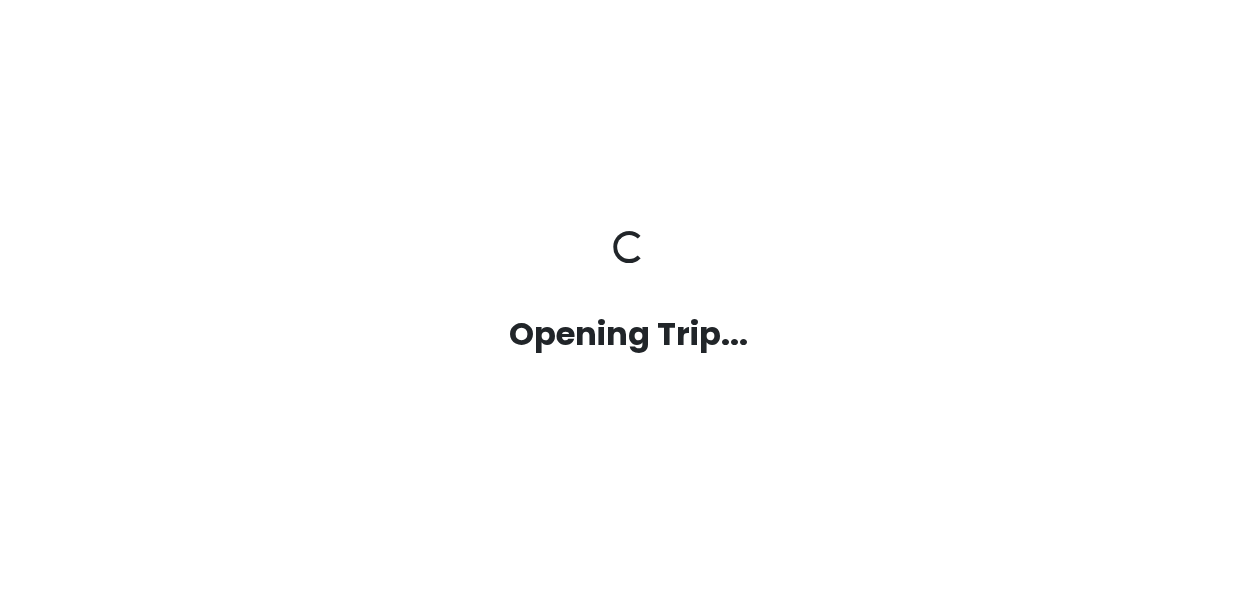 scroll, scrollTop: 0, scrollLeft: 0, axis: both 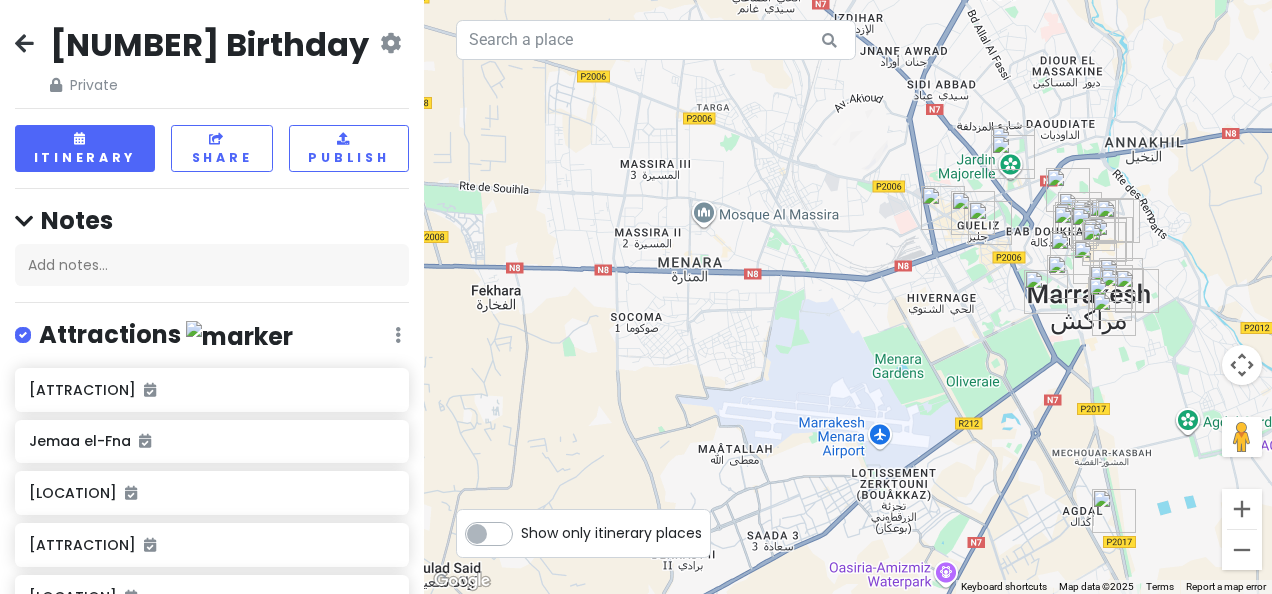 click at bounding box center (24, 43) 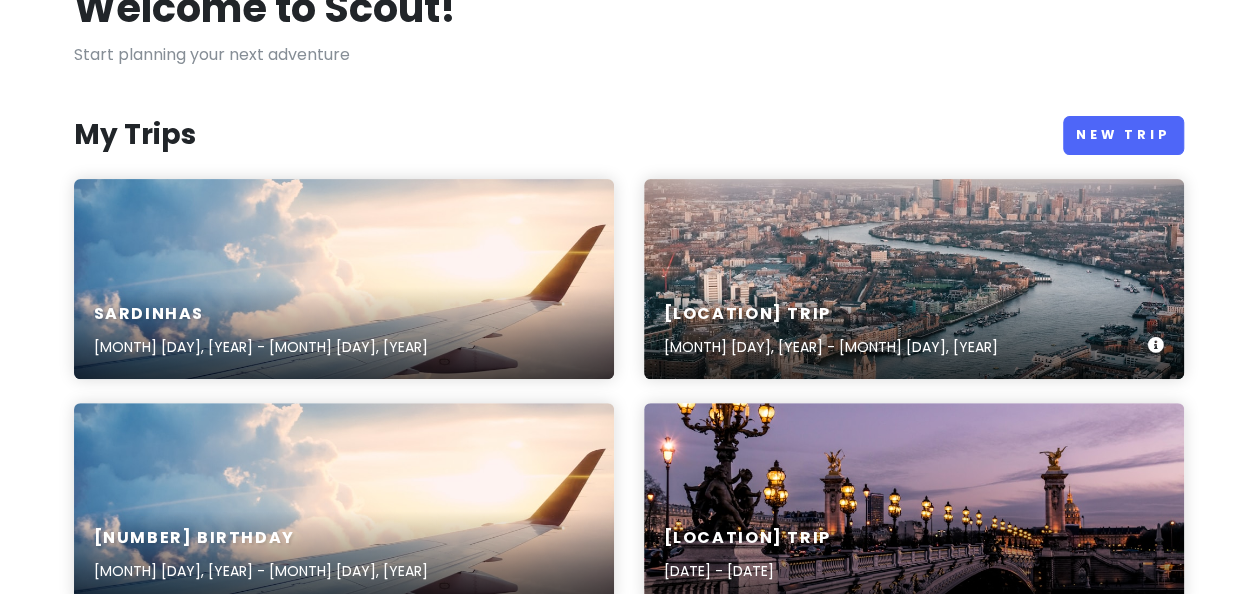 scroll, scrollTop: 0, scrollLeft: 0, axis: both 